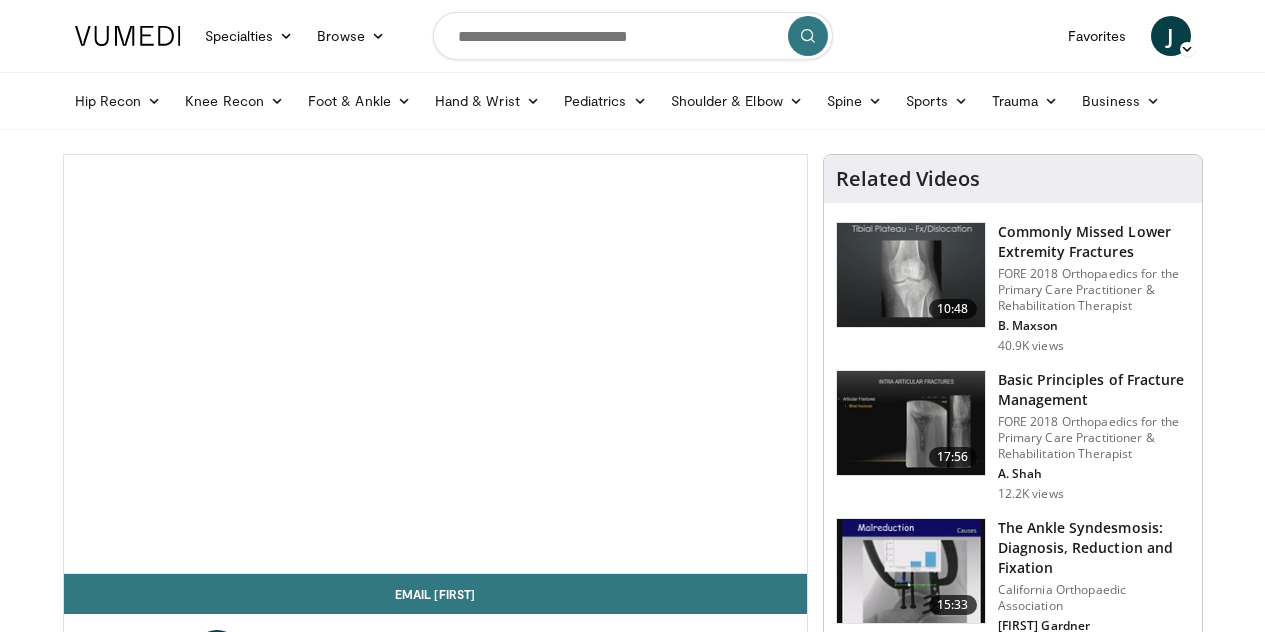 scroll, scrollTop: 0, scrollLeft: 0, axis: both 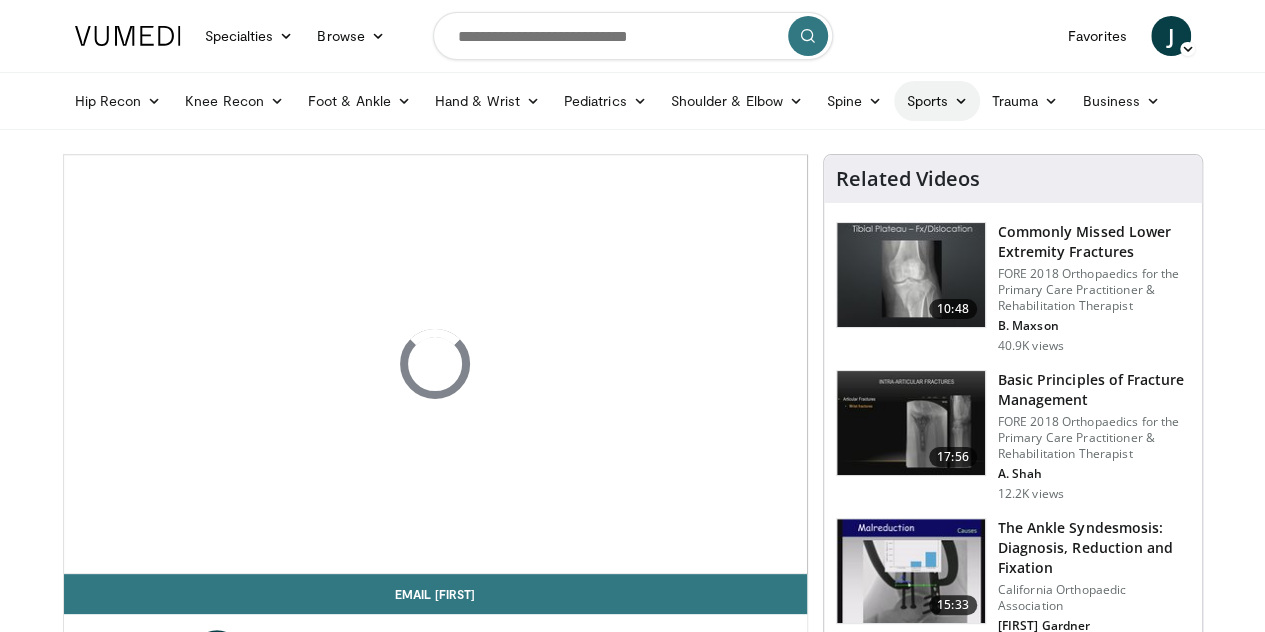 click at bounding box center [961, 101] 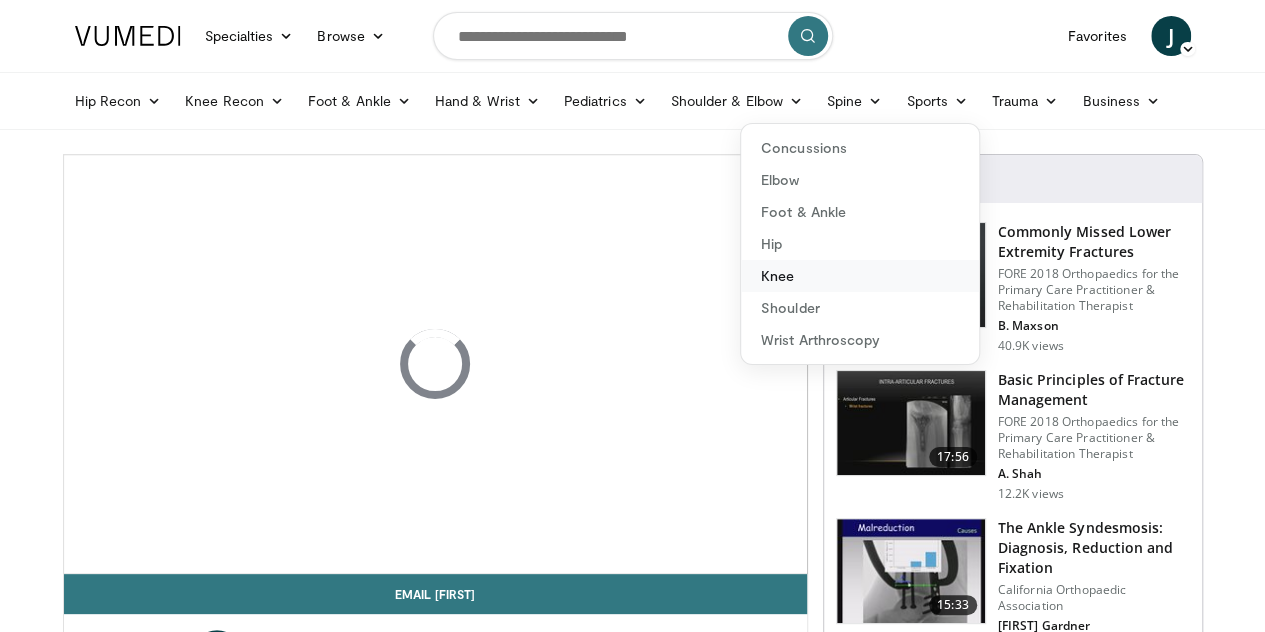 click on "Knee" at bounding box center (860, 276) 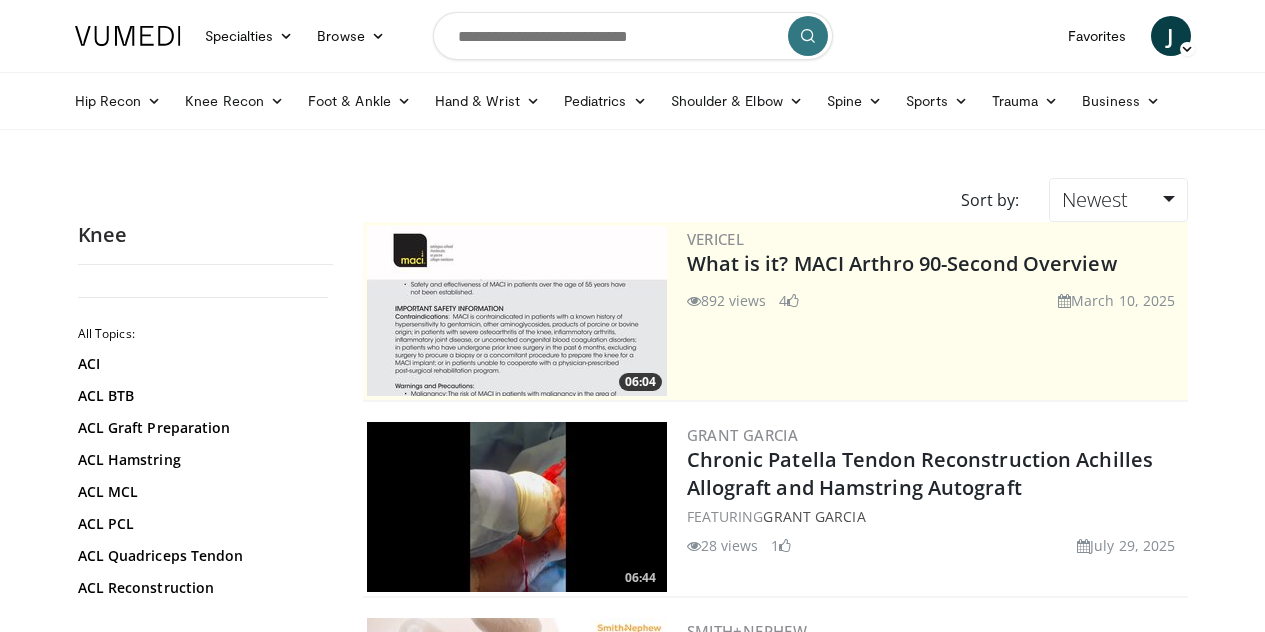 scroll, scrollTop: 0, scrollLeft: 0, axis: both 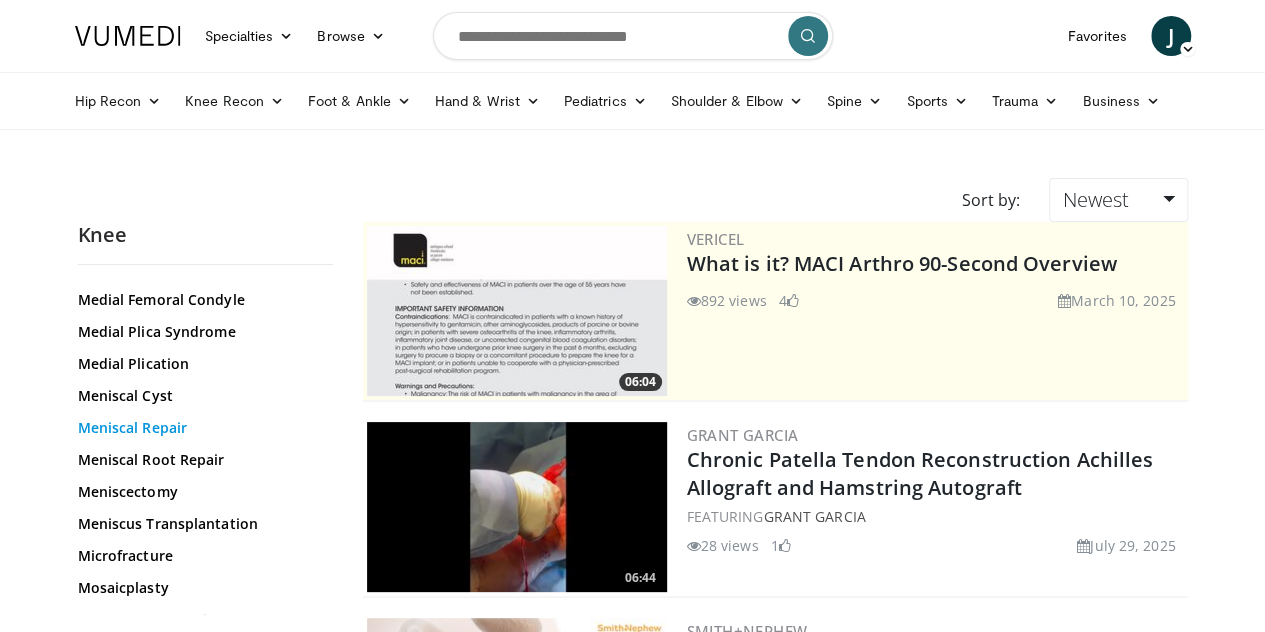 click on "Meniscal Repair" at bounding box center [200, 428] 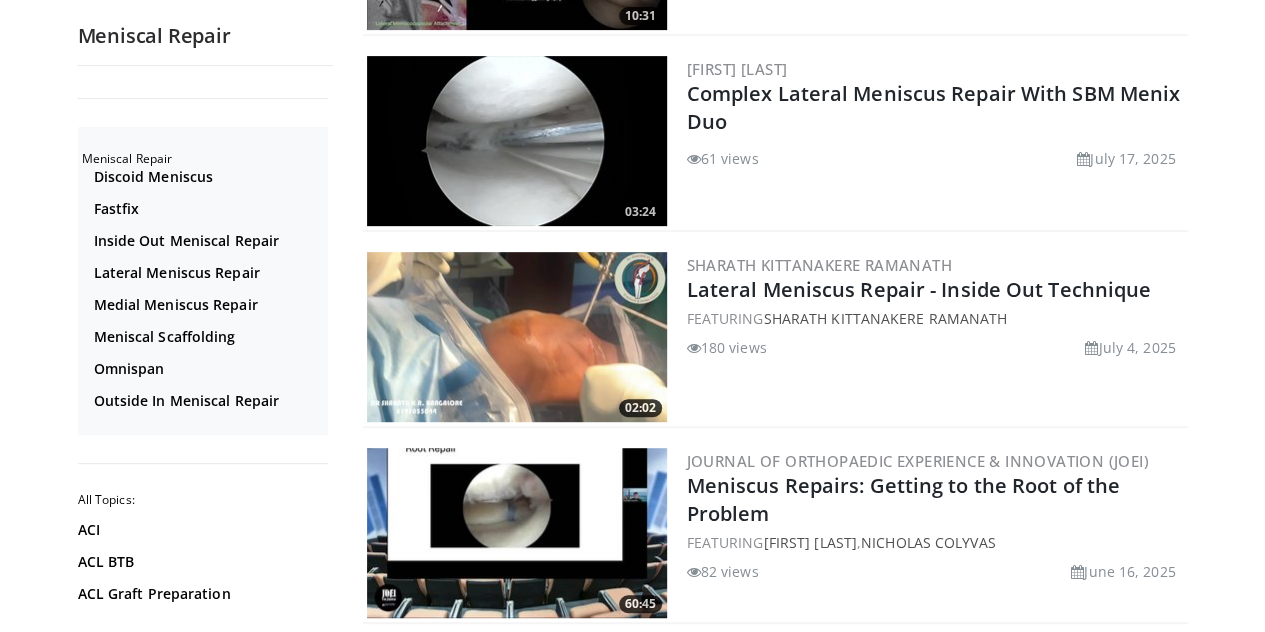 scroll, scrollTop: 362, scrollLeft: 0, axis: vertical 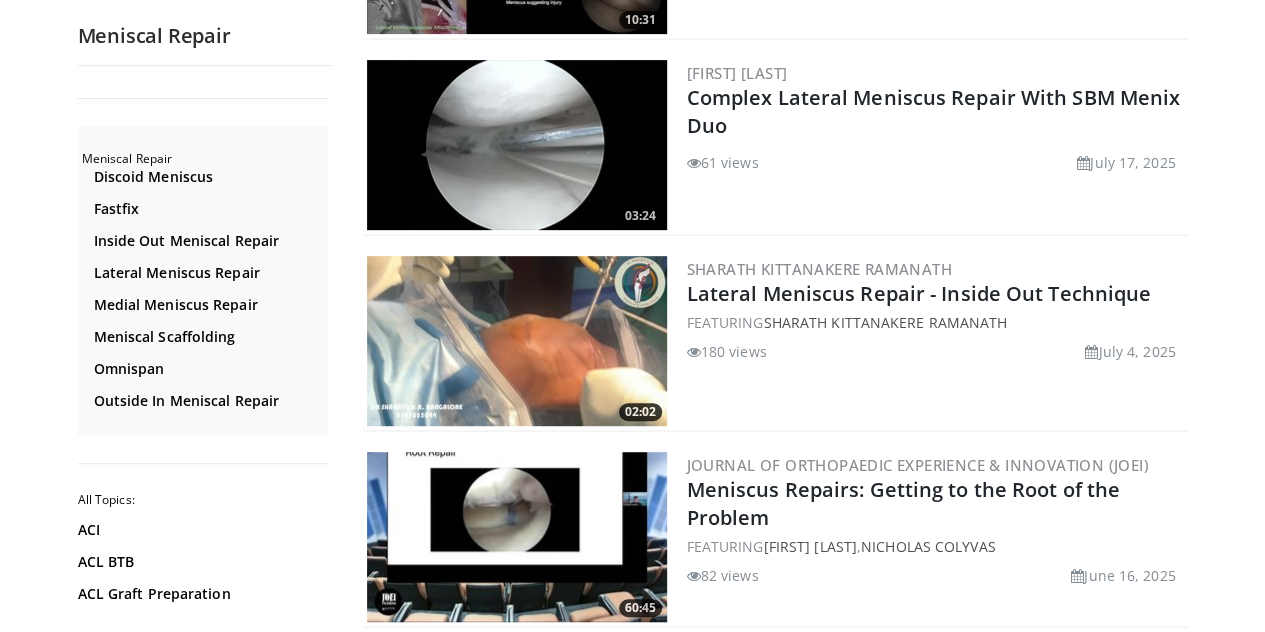 click at bounding box center (517, 341) 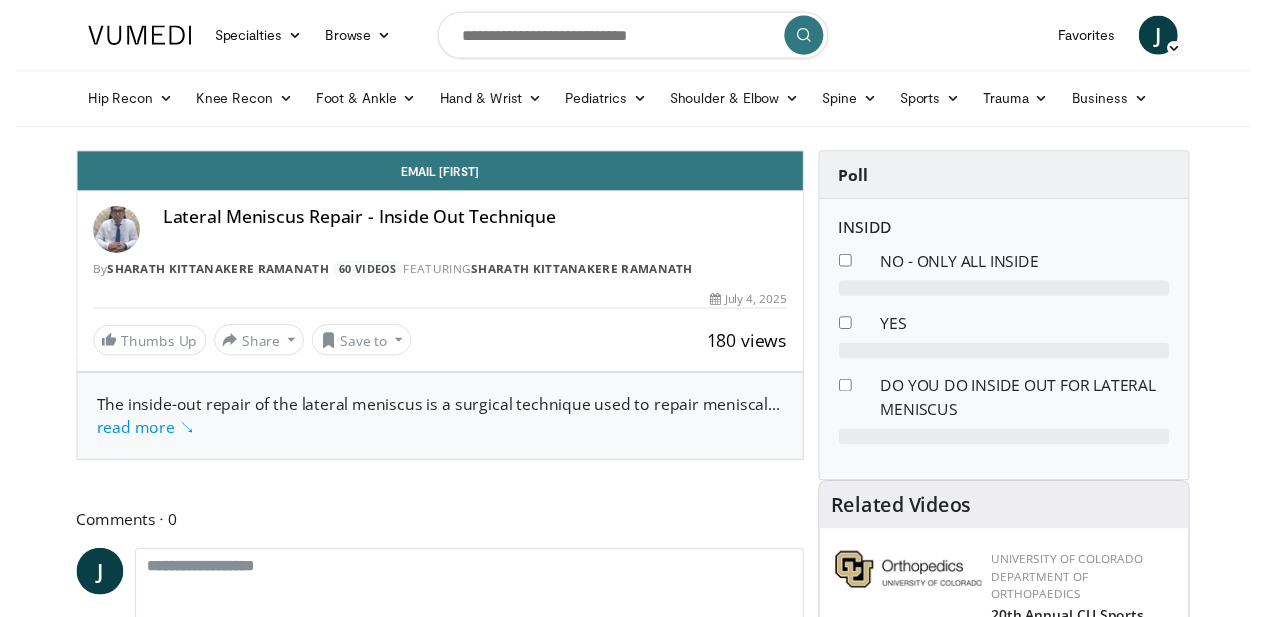scroll, scrollTop: 0, scrollLeft: 0, axis: both 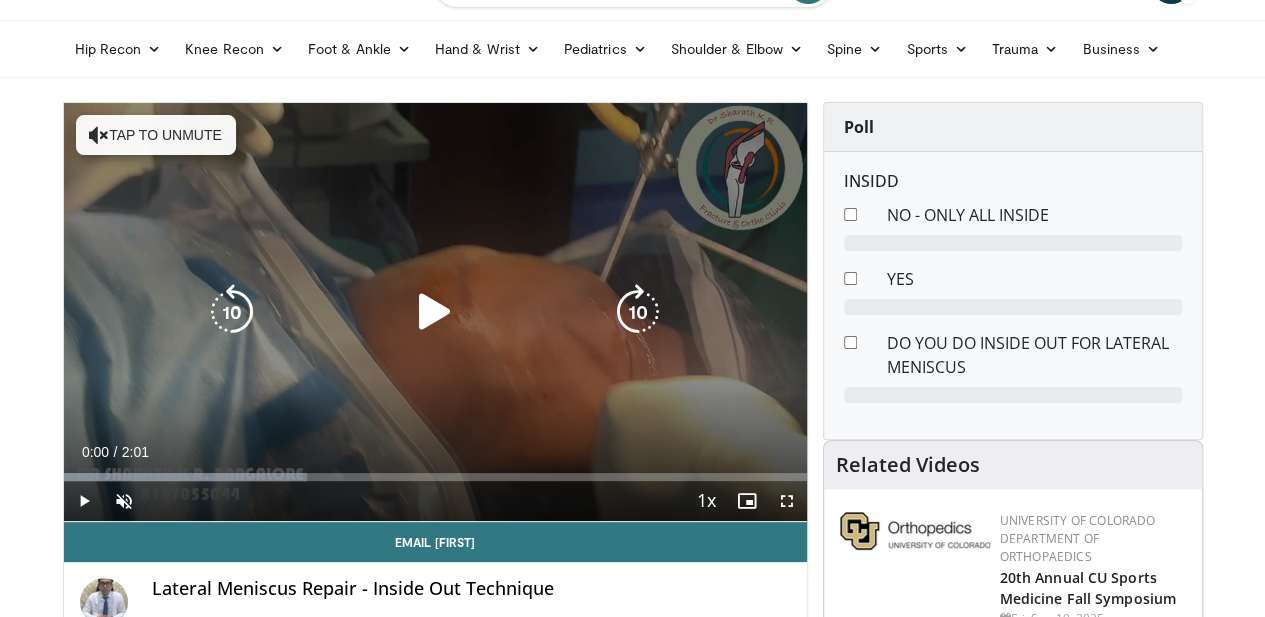 click at bounding box center (435, 312) 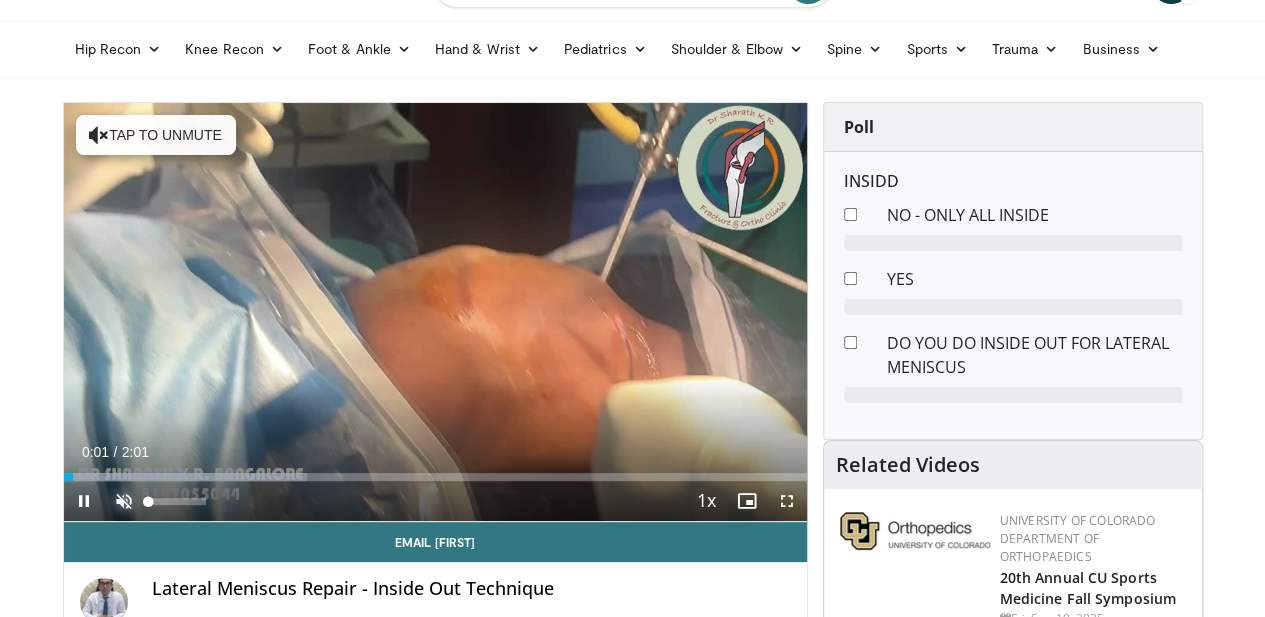click at bounding box center (124, 501) 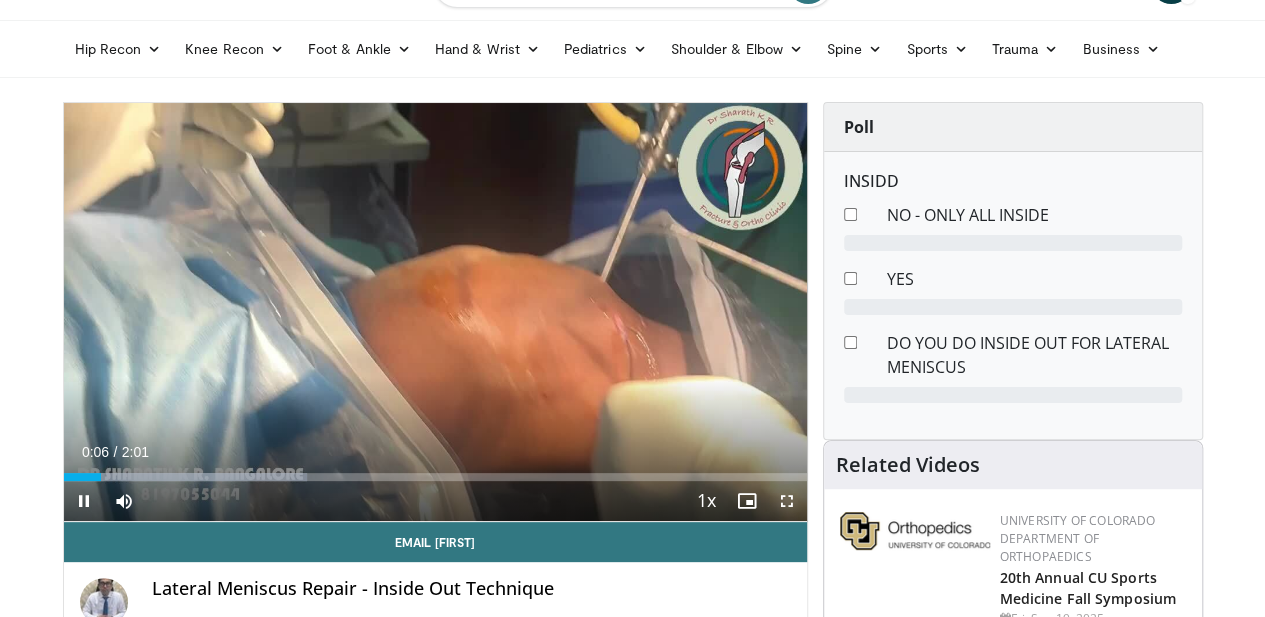 click at bounding box center [787, 501] 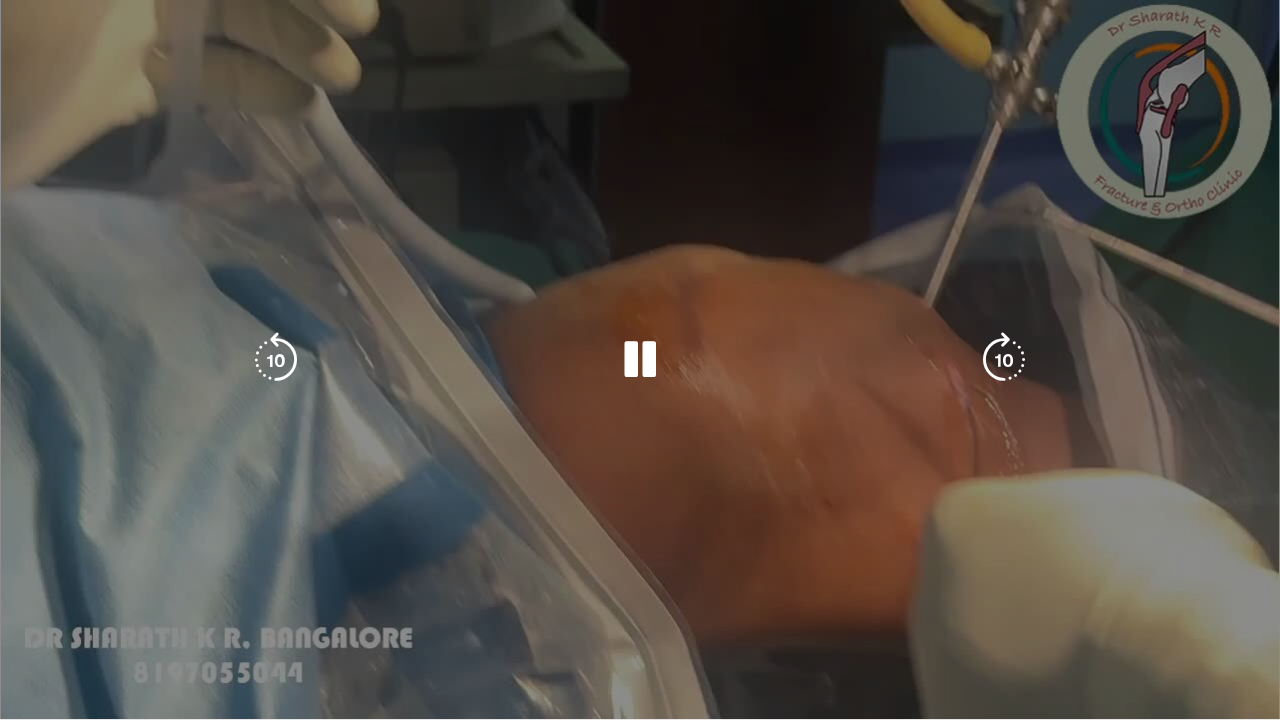click on "10 seconds
Tap to unmute" at bounding box center [640, 359] 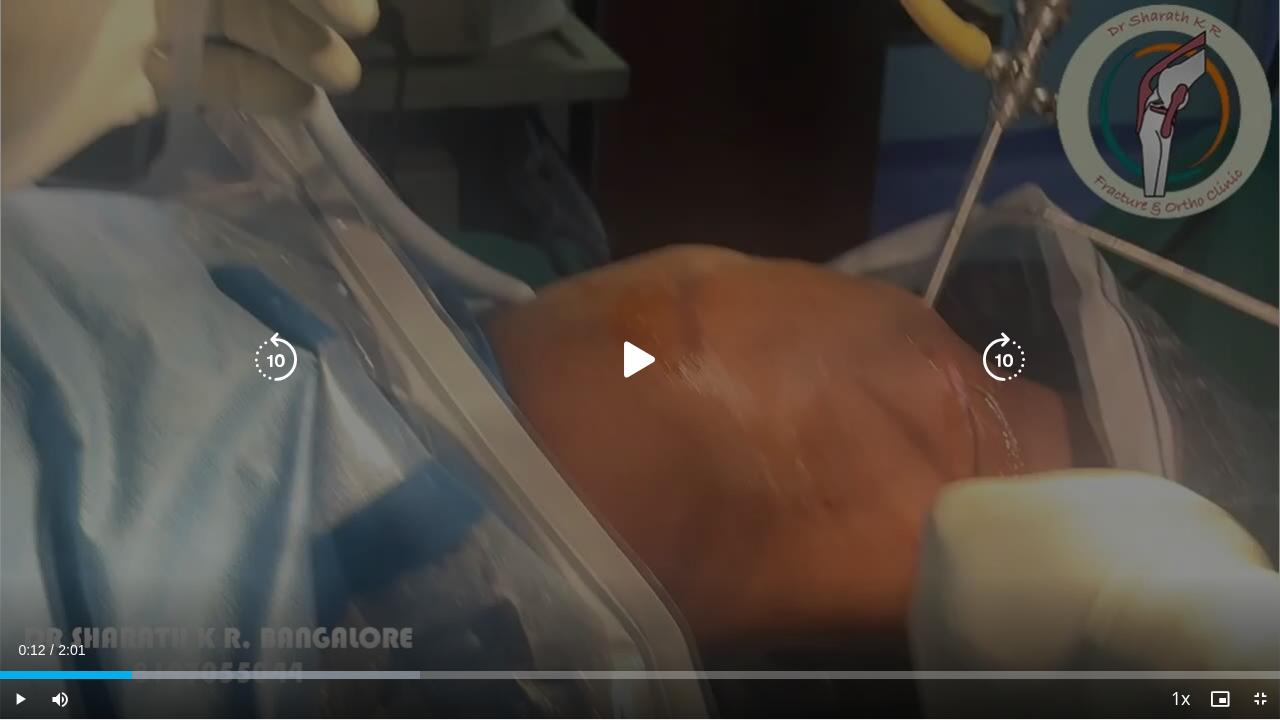 click at bounding box center (640, 360) 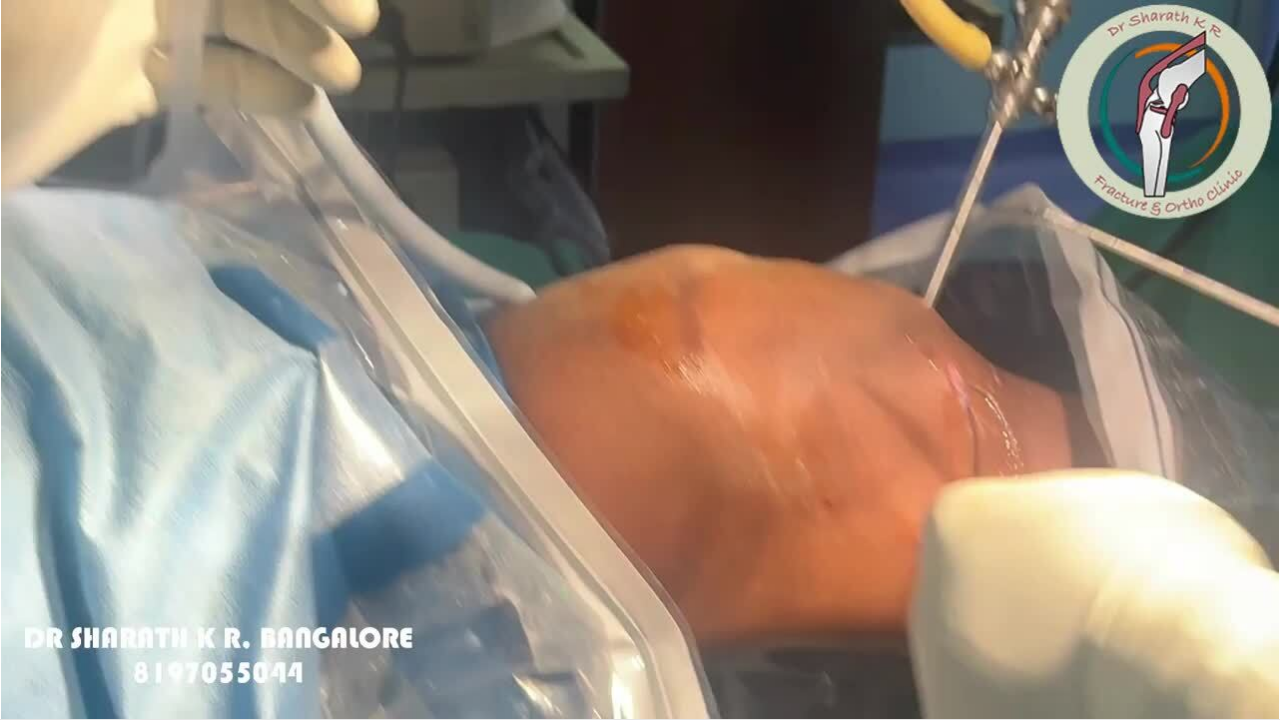 click on "10 seconds
Tap to unmute" at bounding box center [640, 359] 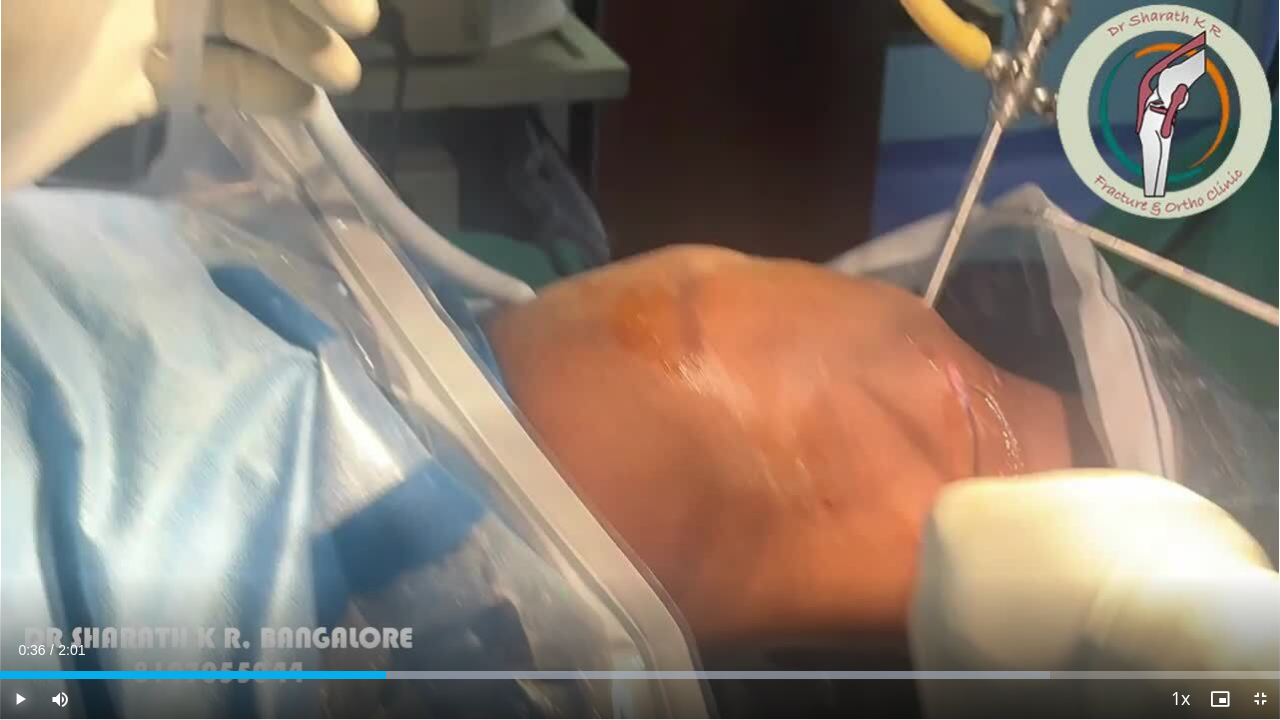 click at bounding box center (20, 699) 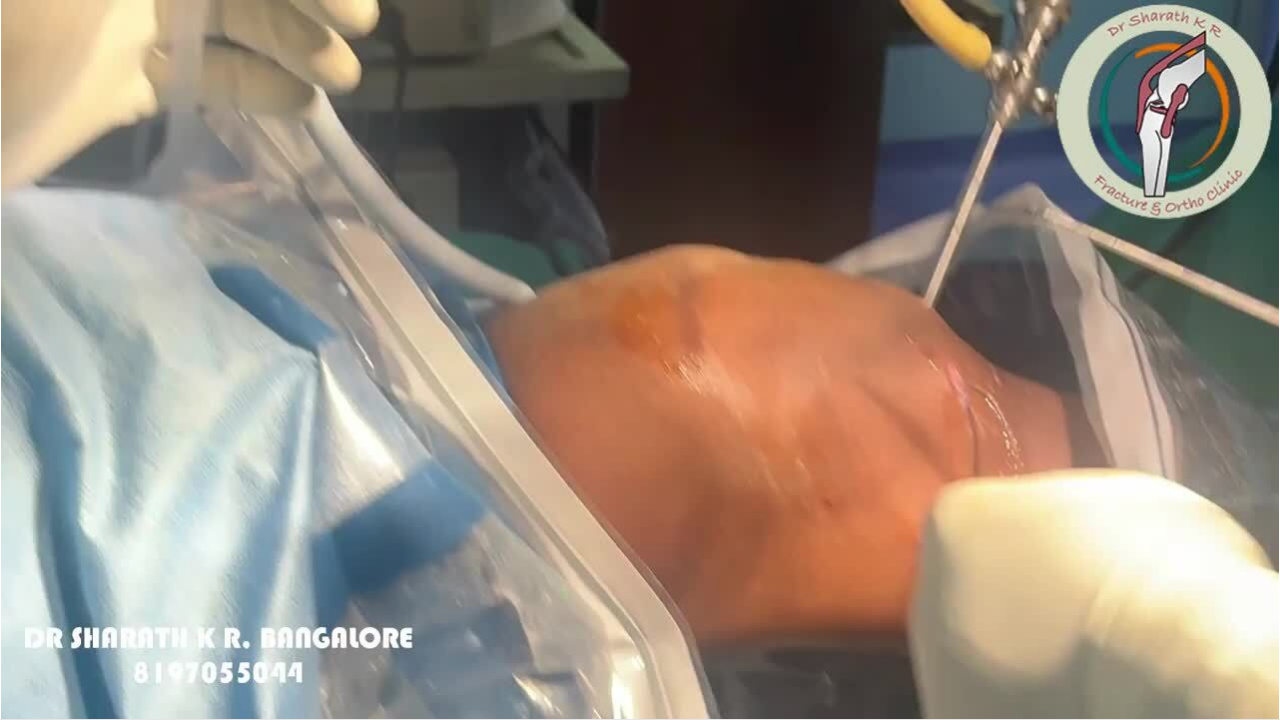click on "**********" at bounding box center (640, 360) 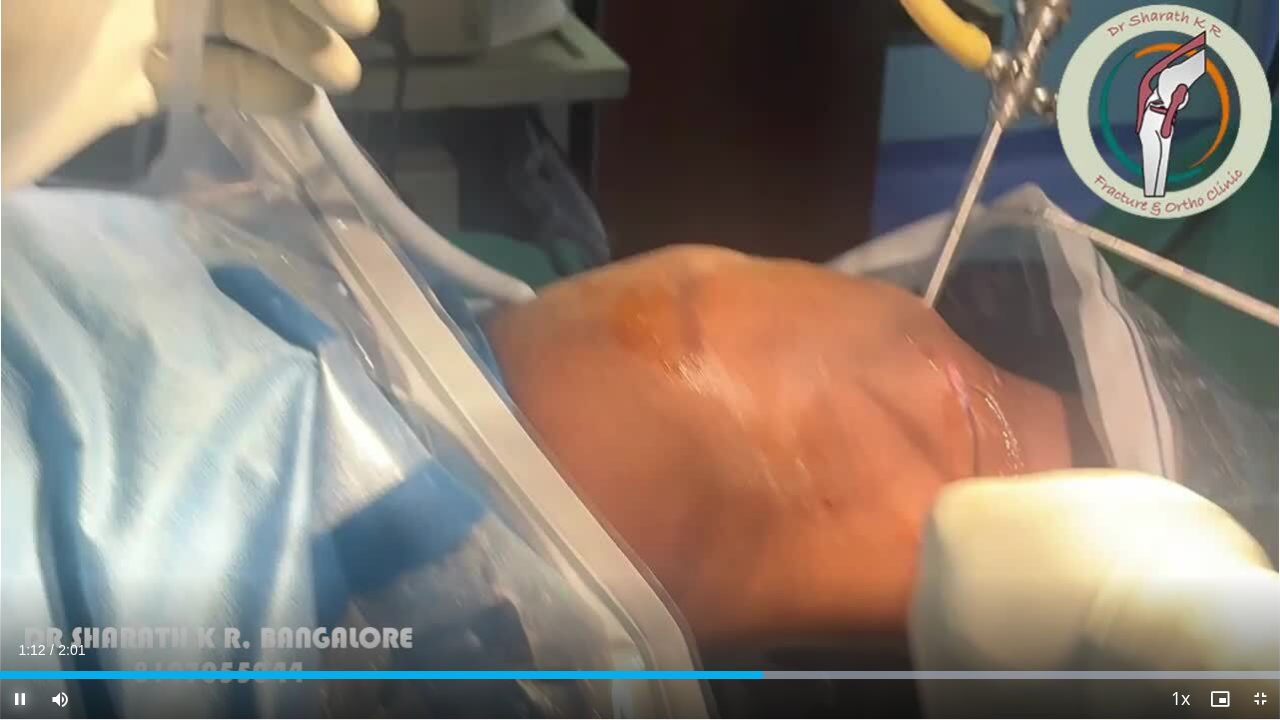click at bounding box center (20, 699) 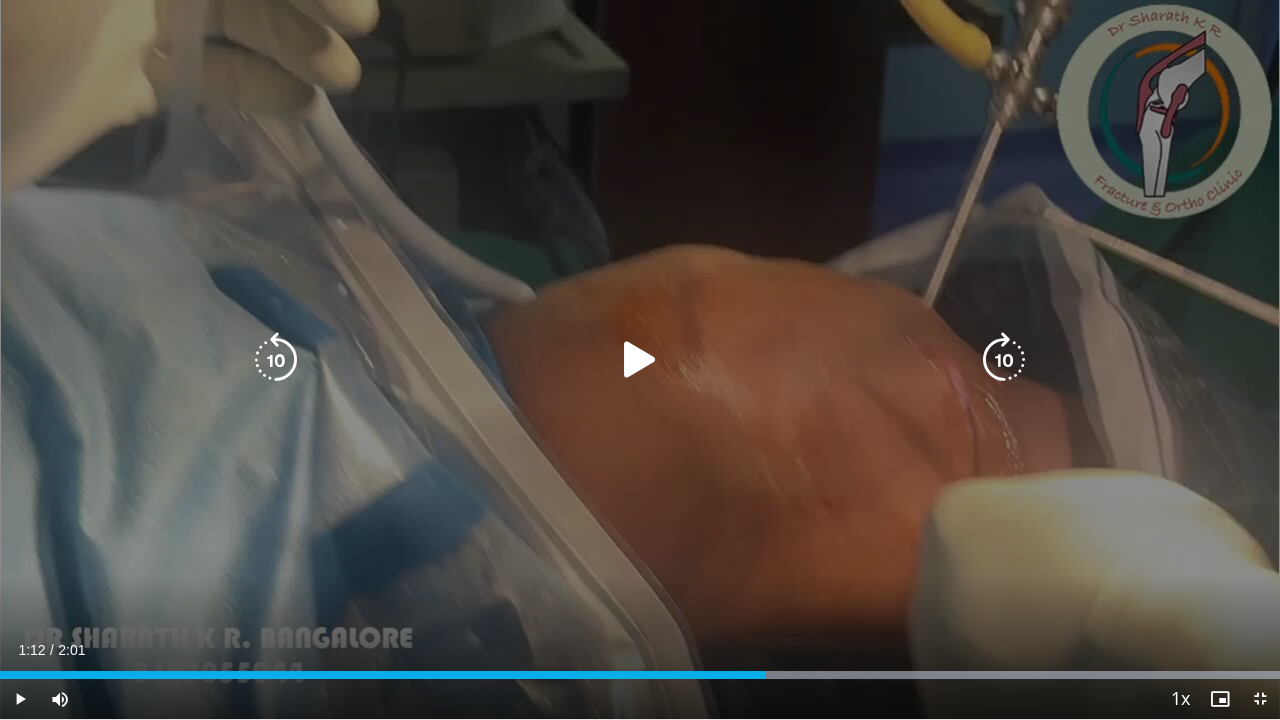 click at bounding box center (640, 360) 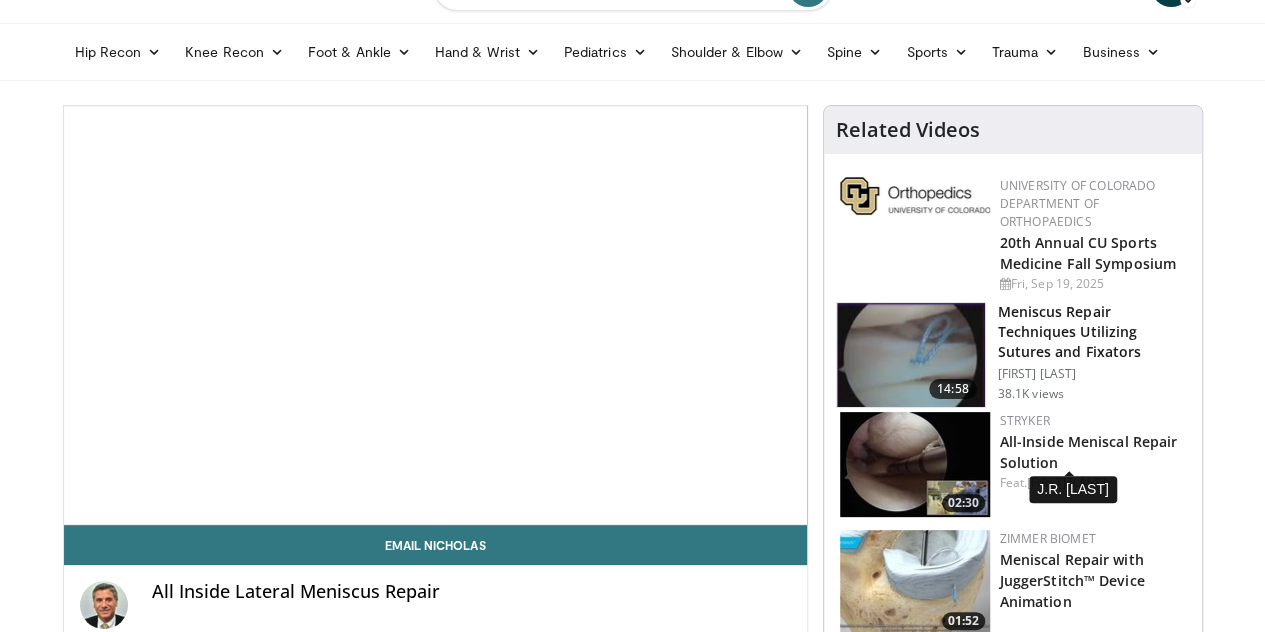 scroll, scrollTop: 114, scrollLeft: 0, axis: vertical 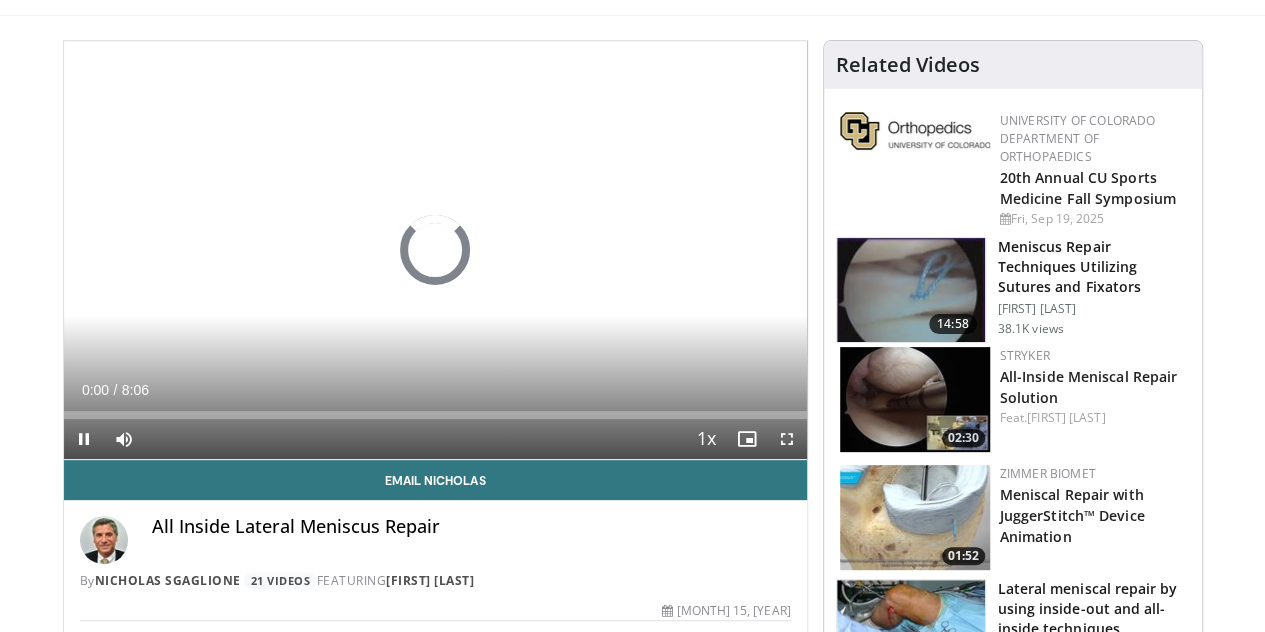 click at bounding box center [911, 290] 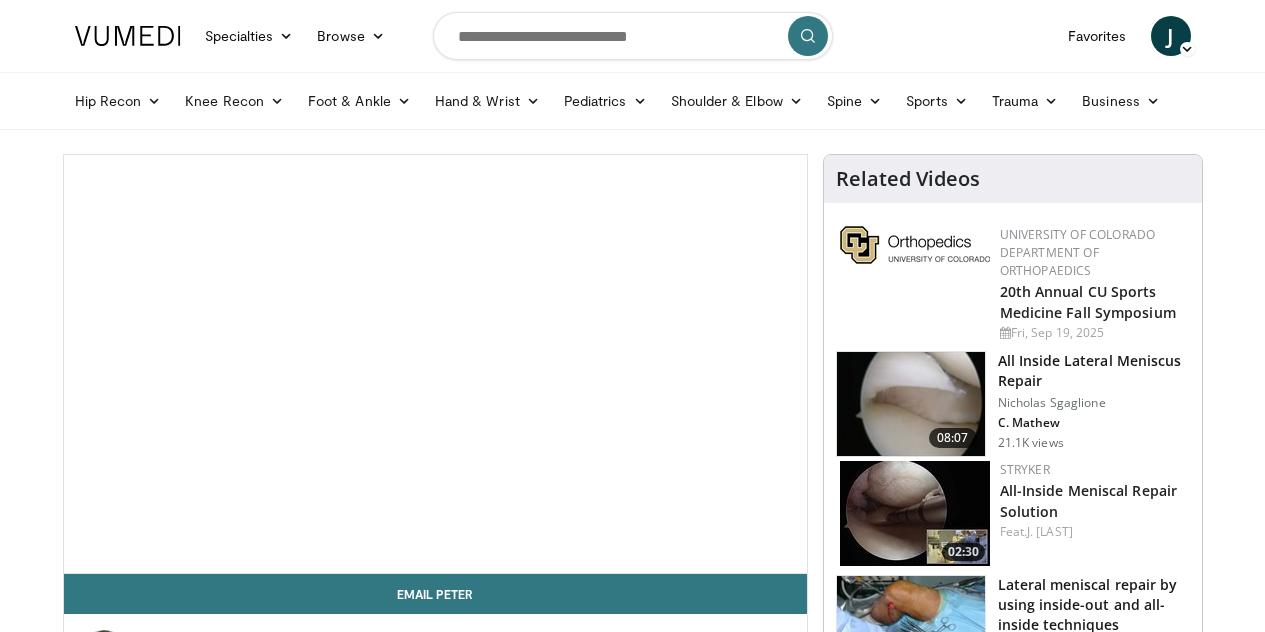 scroll, scrollTop: 0, scrollLeft: 0, axis: both 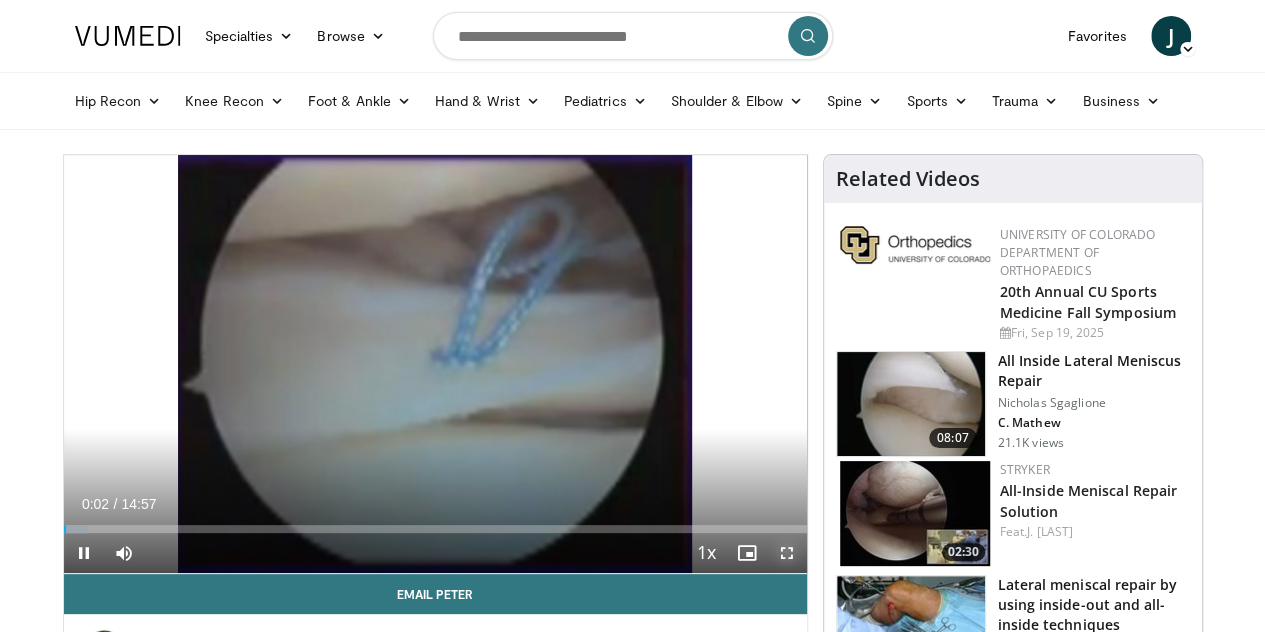 click at bounding box center [787, 553] 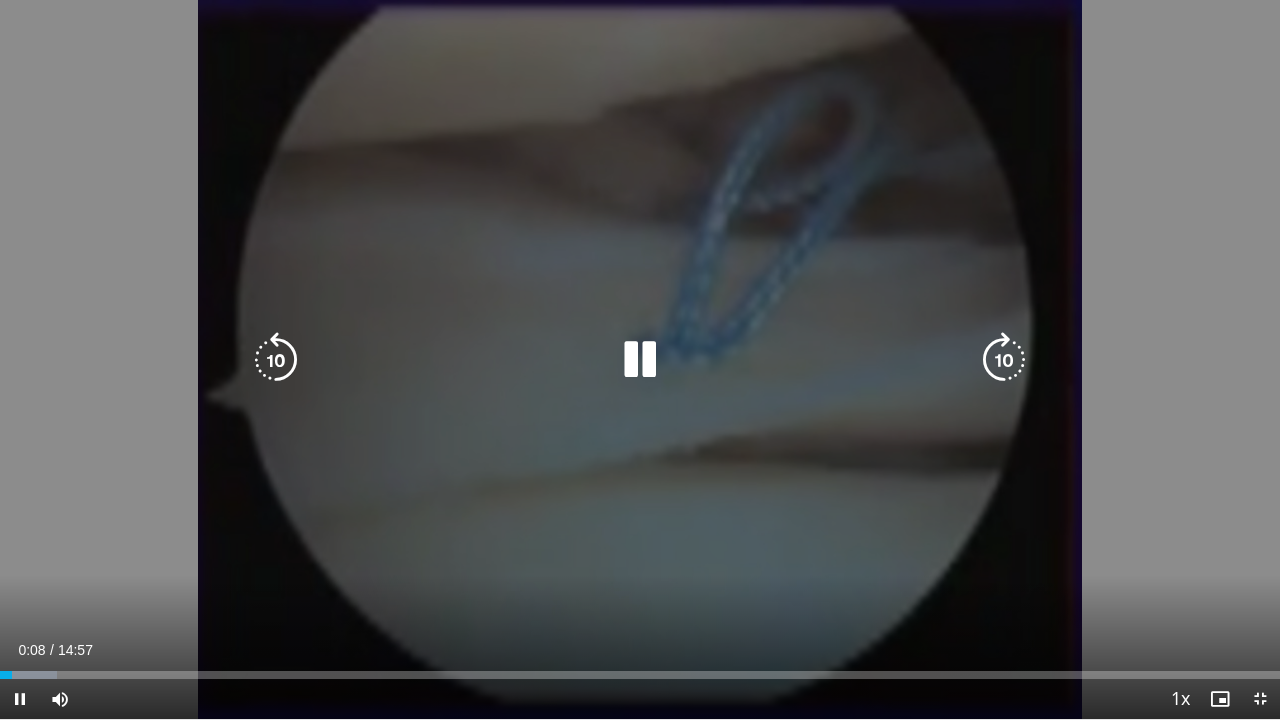 click on "10 seconds
Tap to unmute" at bounding box center (640, 359) 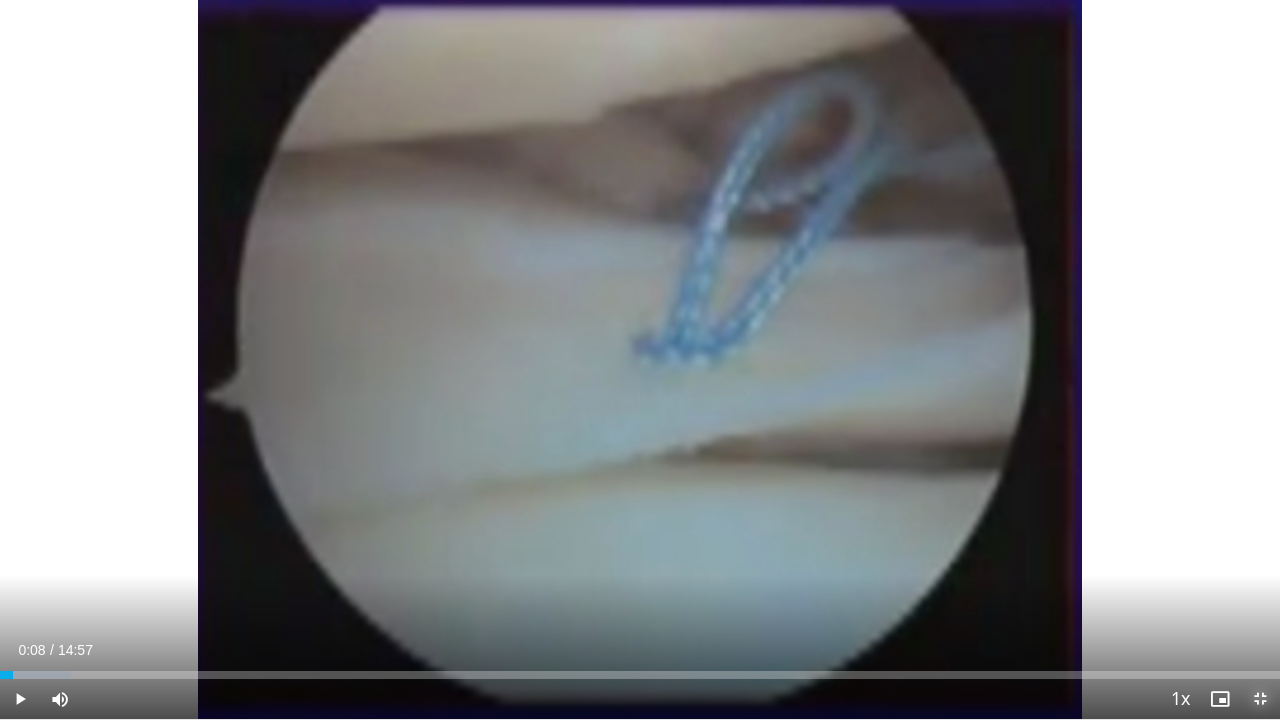 click at bounding box center (1260, 699) 